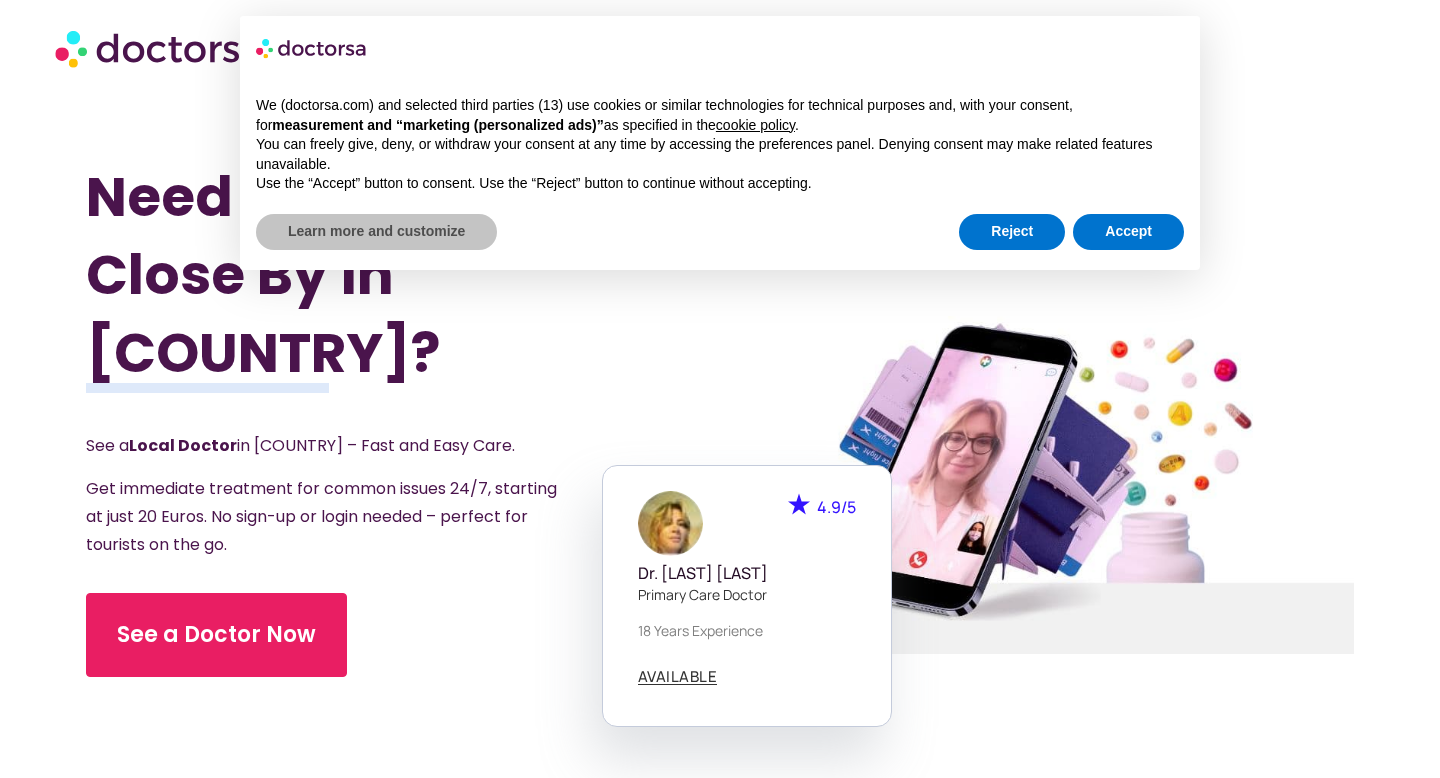 scroll, scrollTop: 0, scrollLeft: 0, axis: both 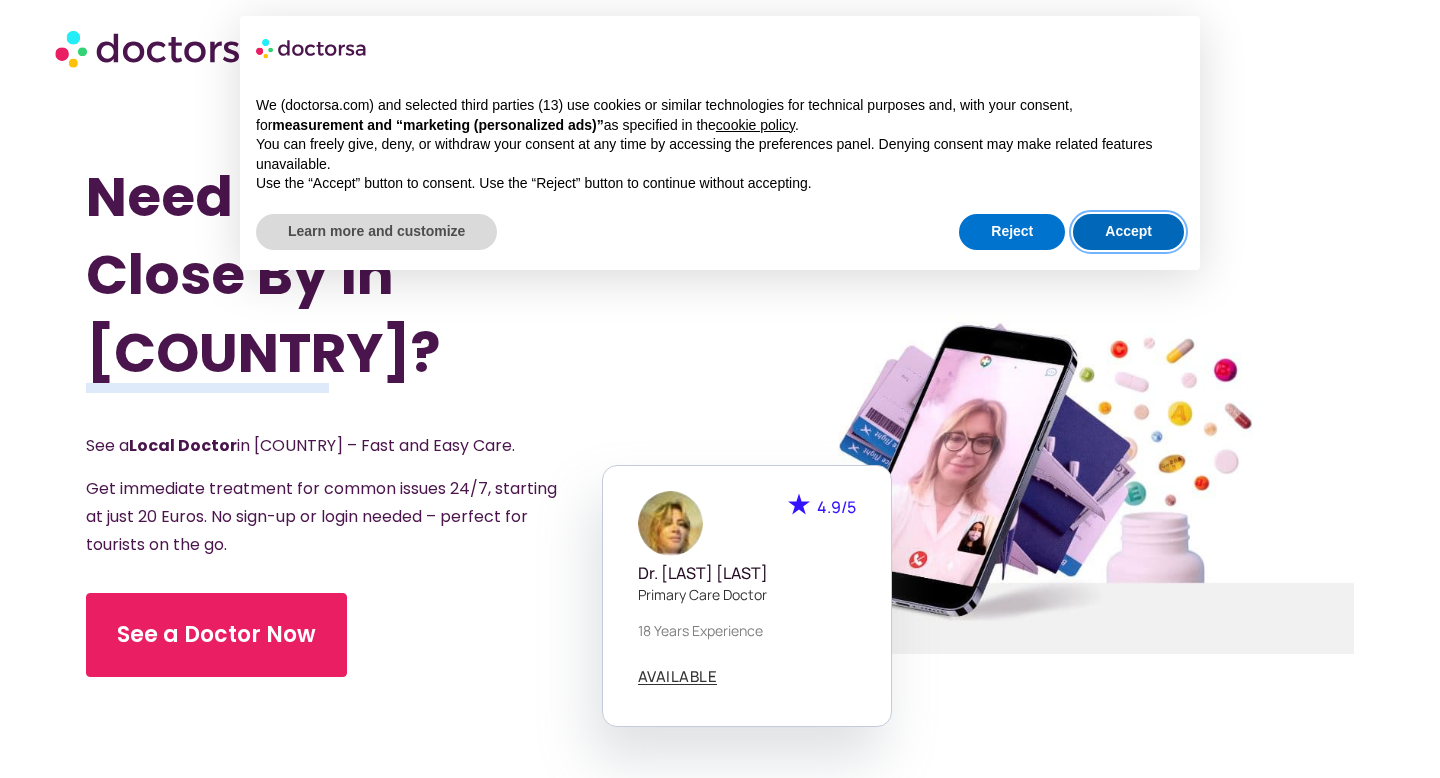 click on "Accept" at bounding box center (1128, 232) 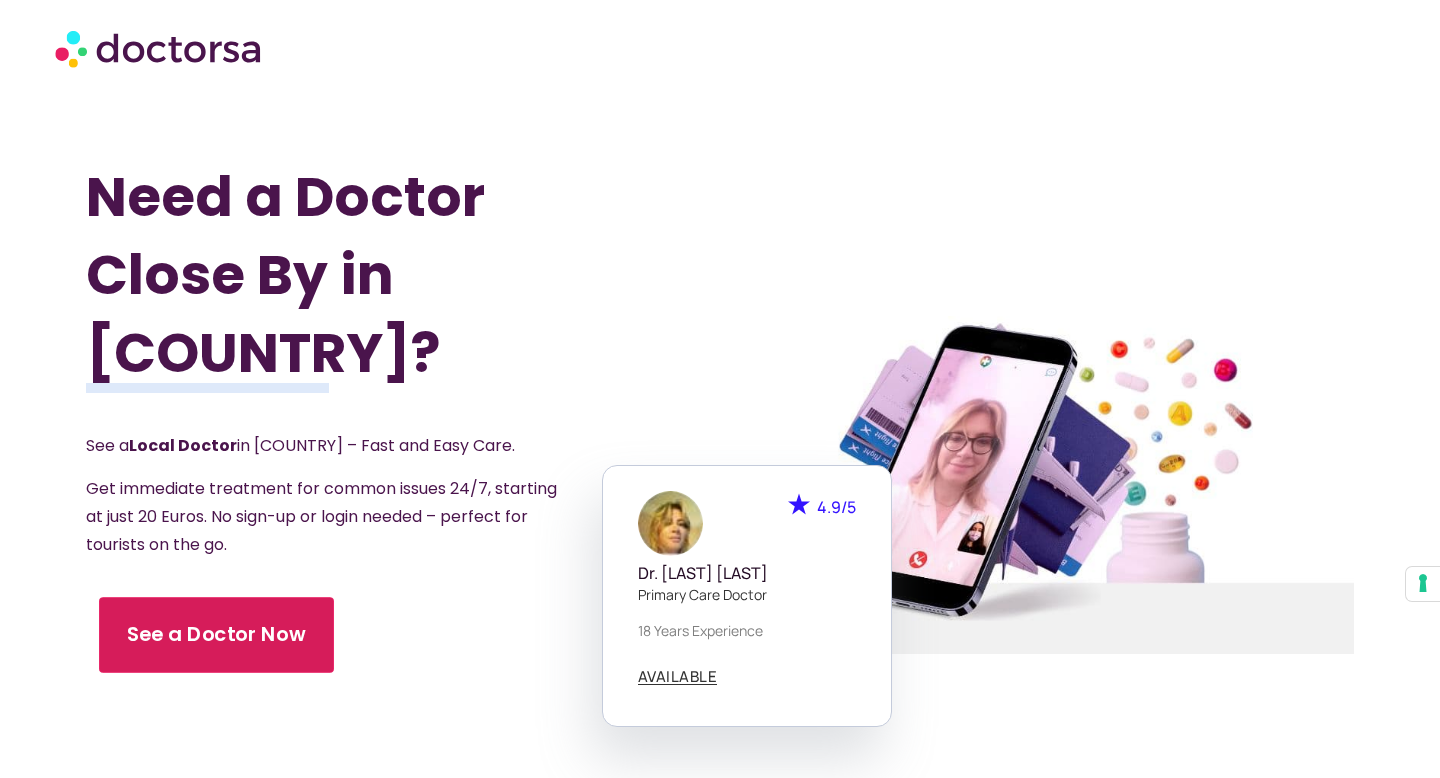 click on "See a Doctor Now" at bounding box center (216, 635) 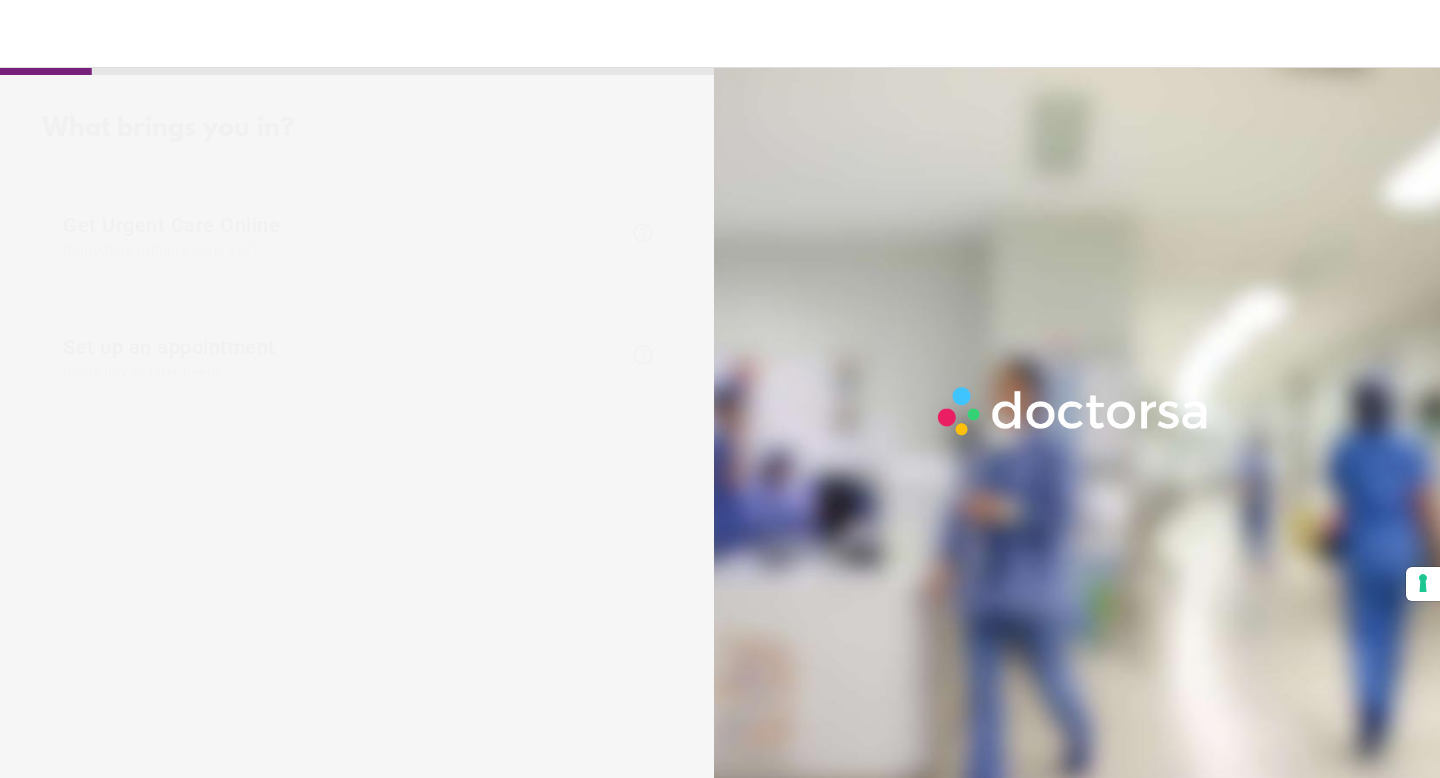 scroll, scrollTop: 0, scrollLeft: 0, axis: both 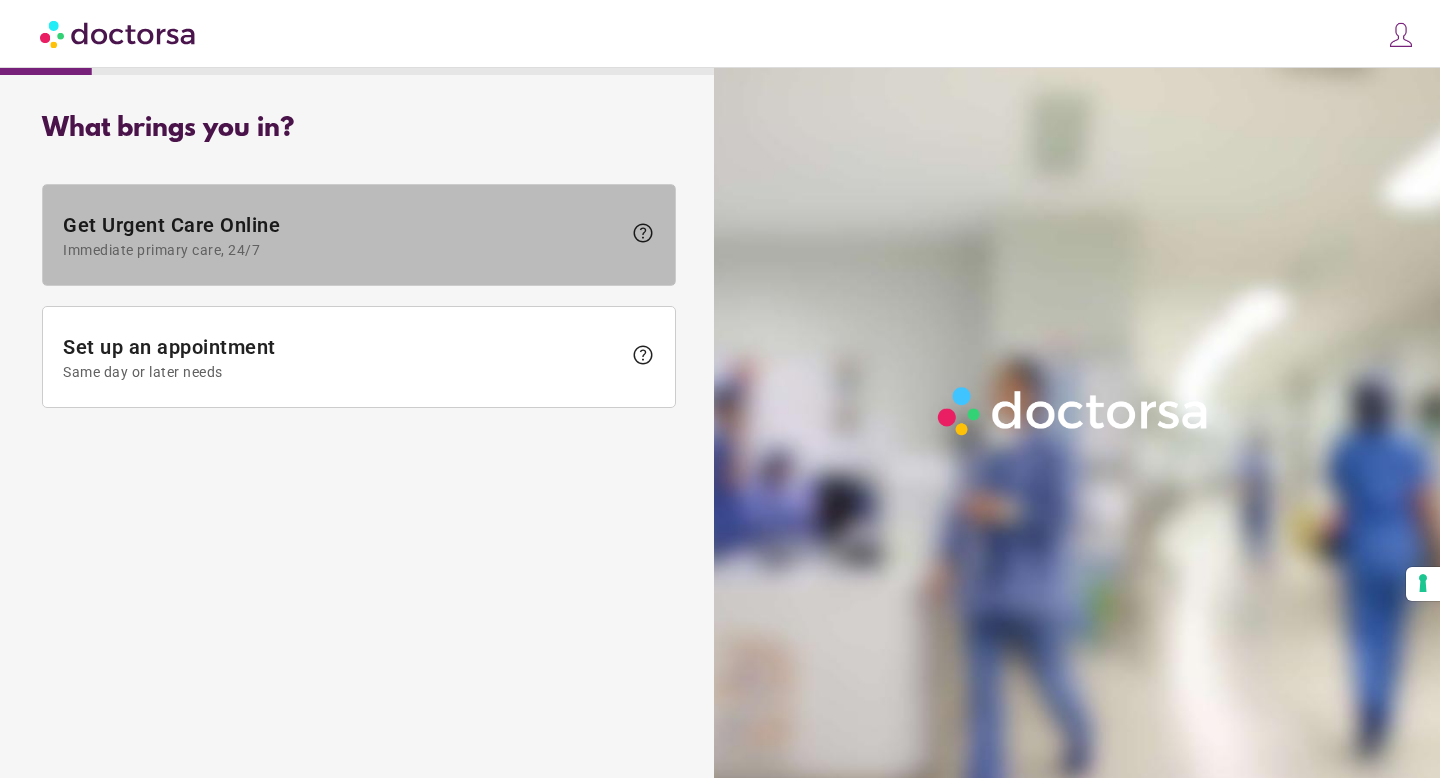 click on "Get Urgent Care Online
Immediate primary care, 24/7" at bounding box center [342, 235] 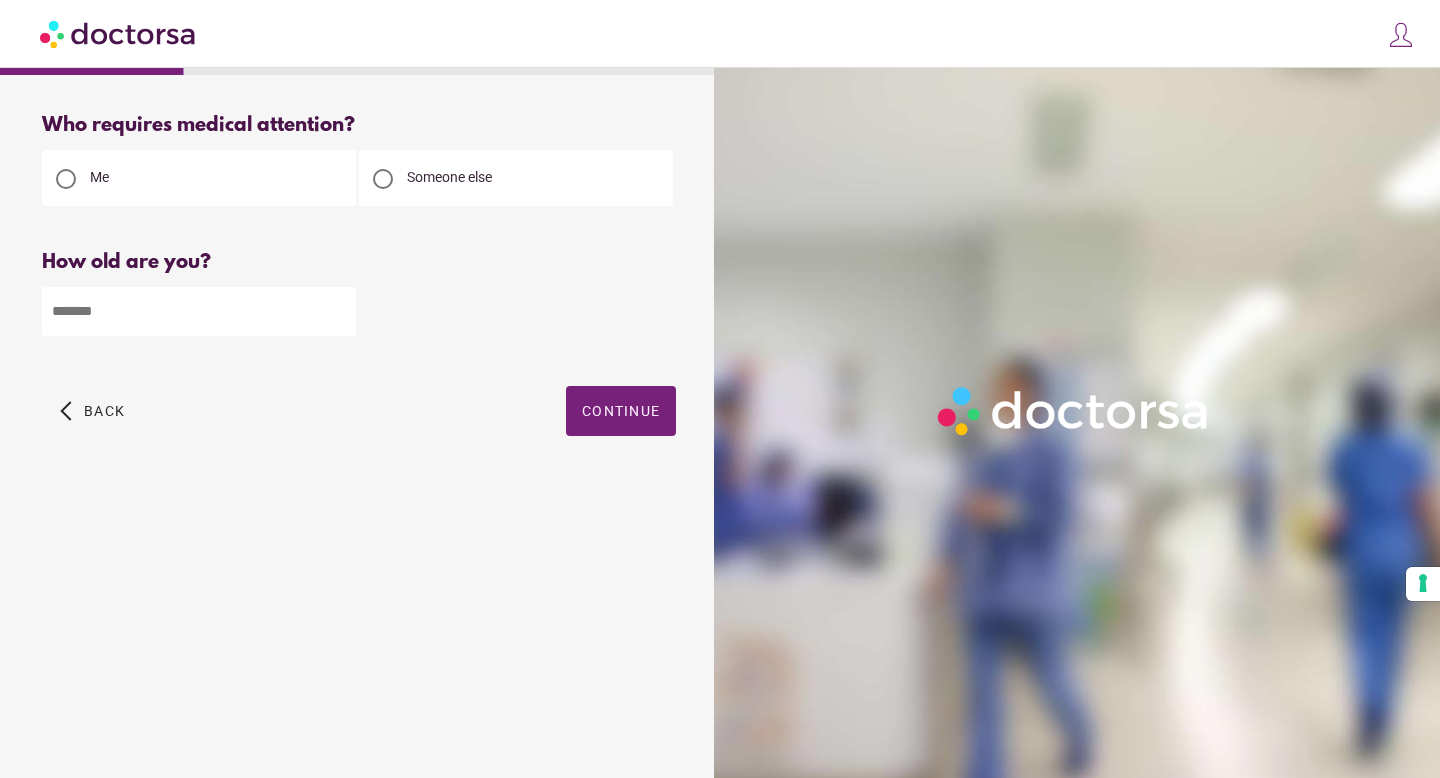 click at bounding box center [199, 311] 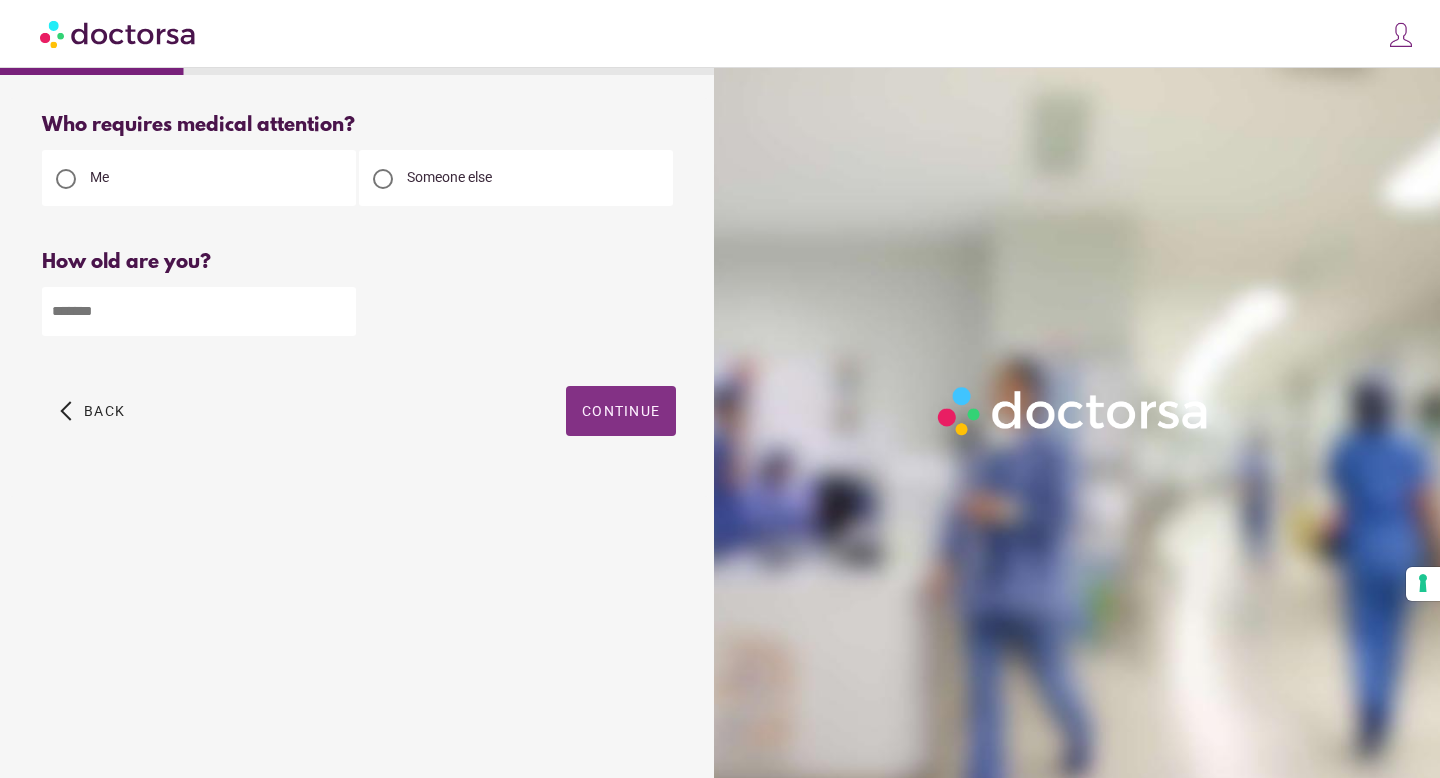 click on "Continue" at bounding box center (621, 411) 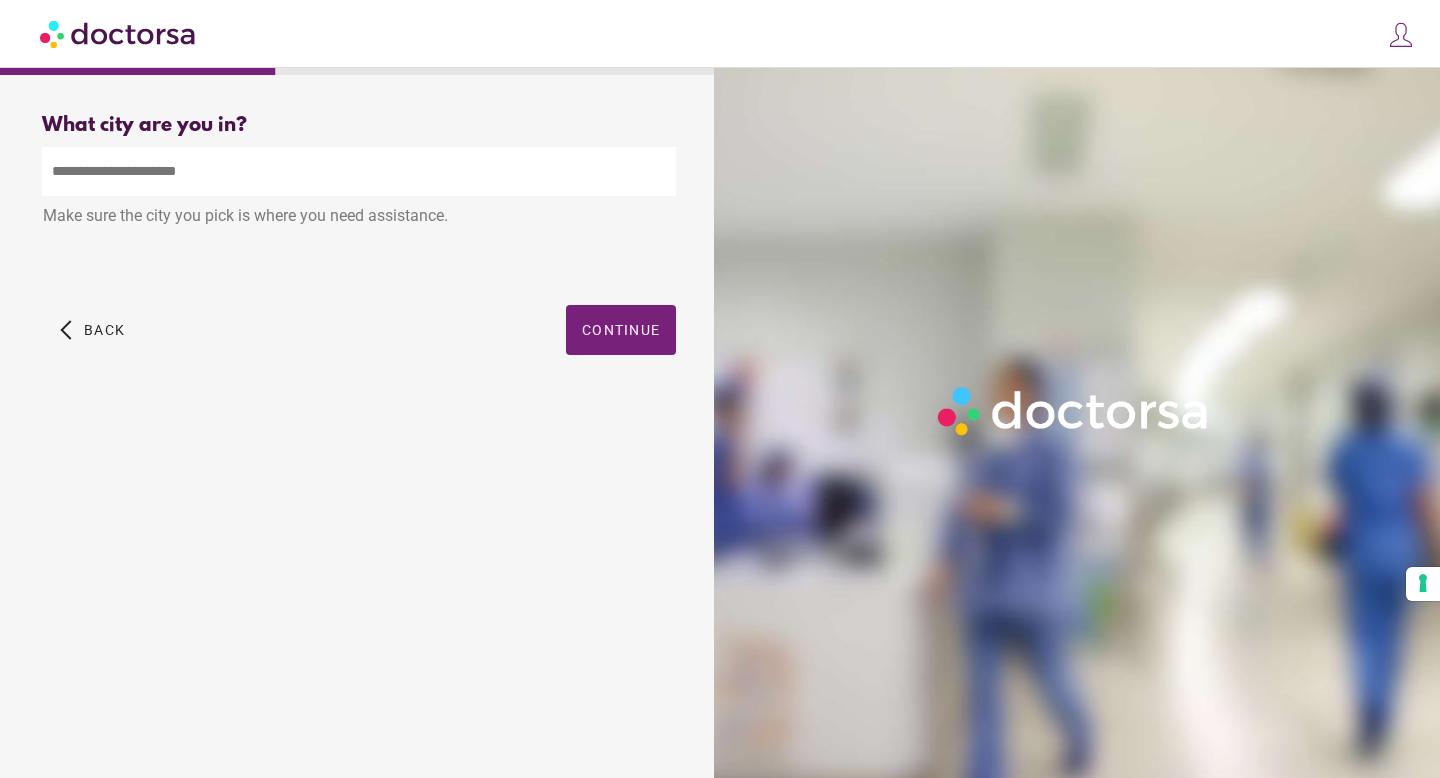 click at bounding box center [359, 171] 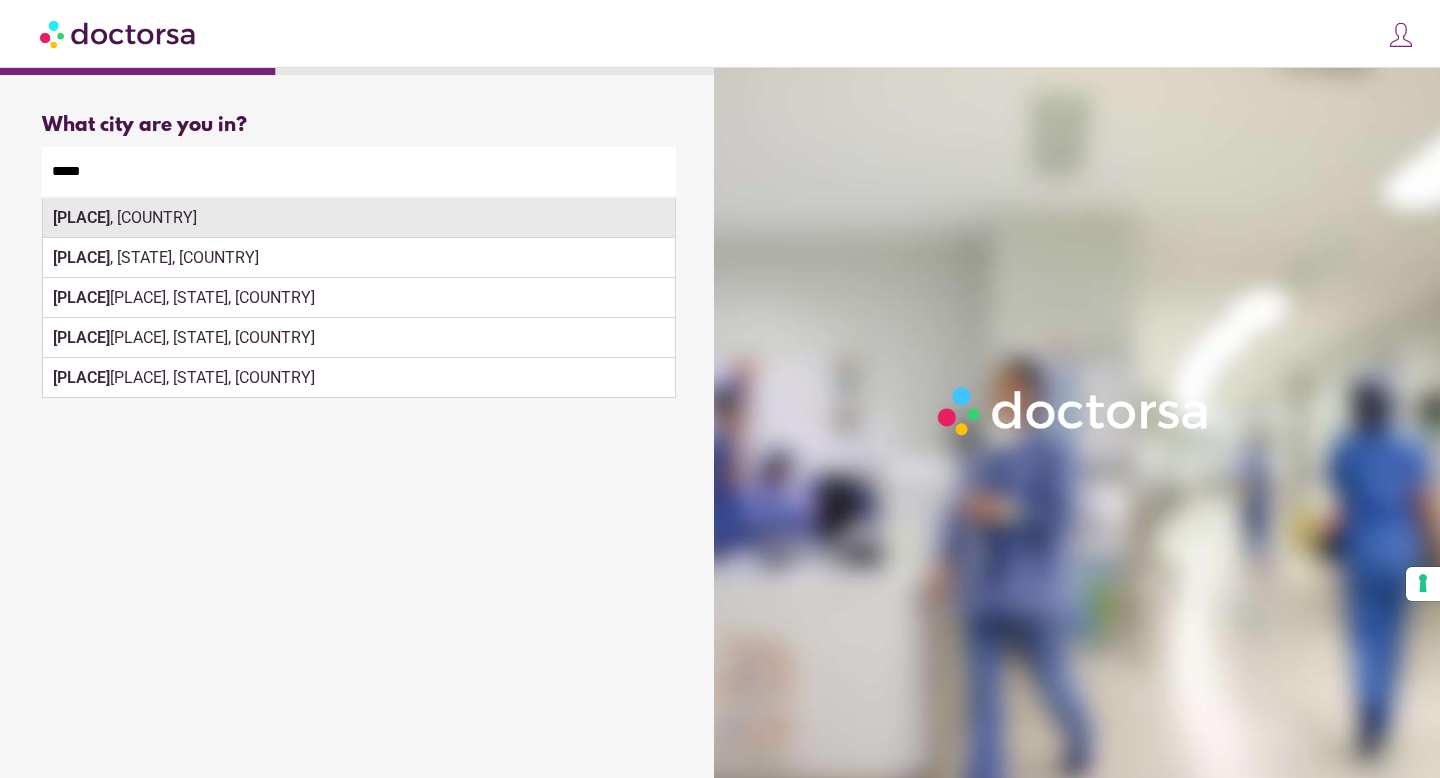 click on "Begur , Spain" at bounding box center [359, 218] 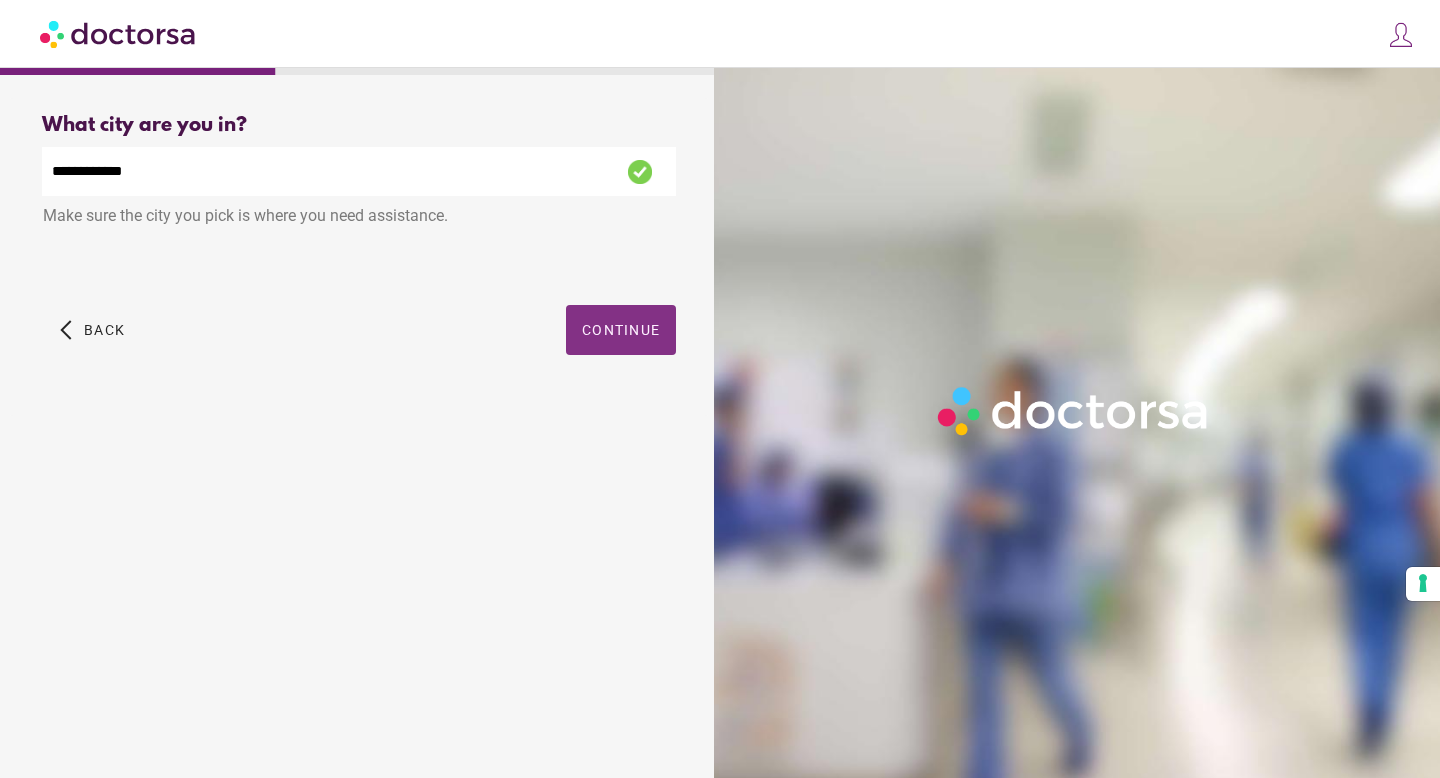 click on "Continue" at bounding box center [621, 330] 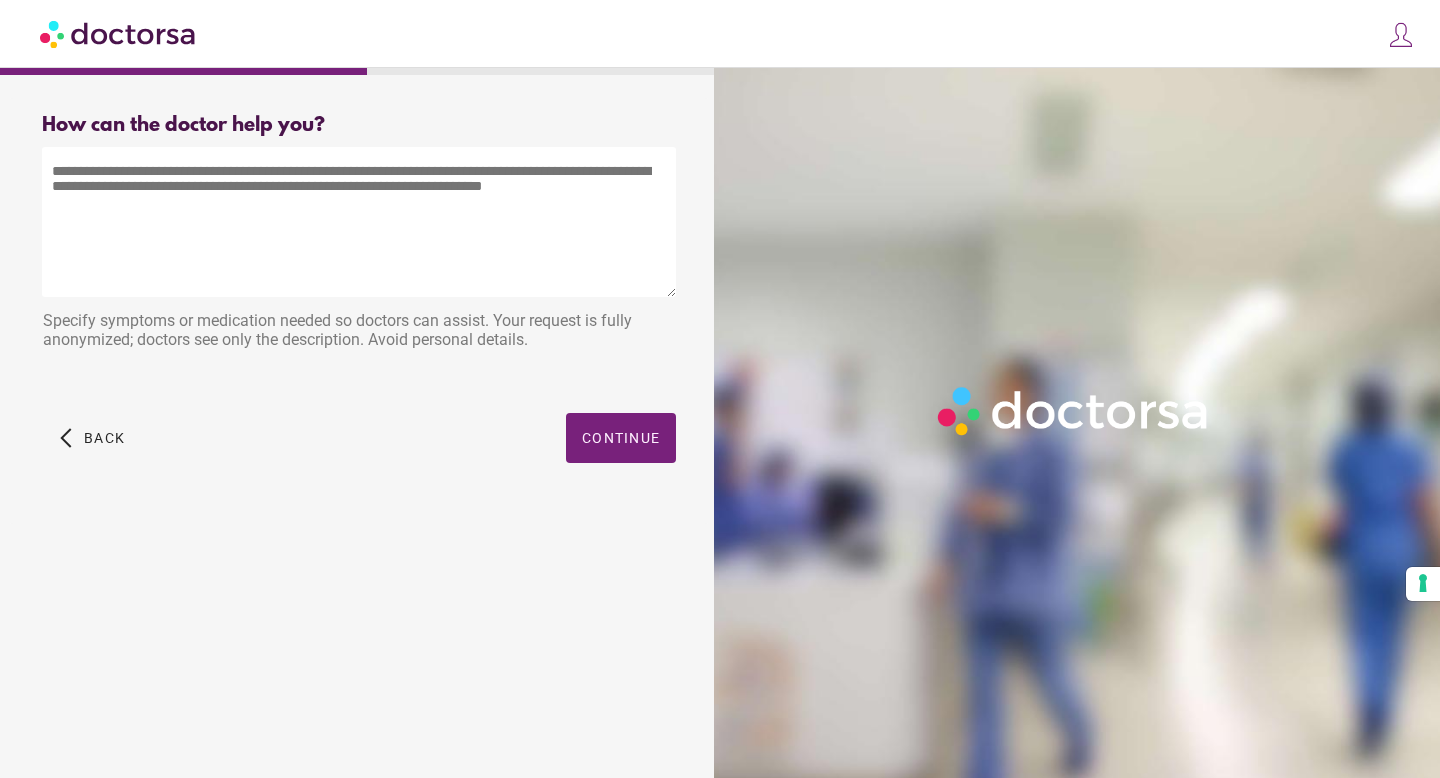 click at bounding box center [359, 222] 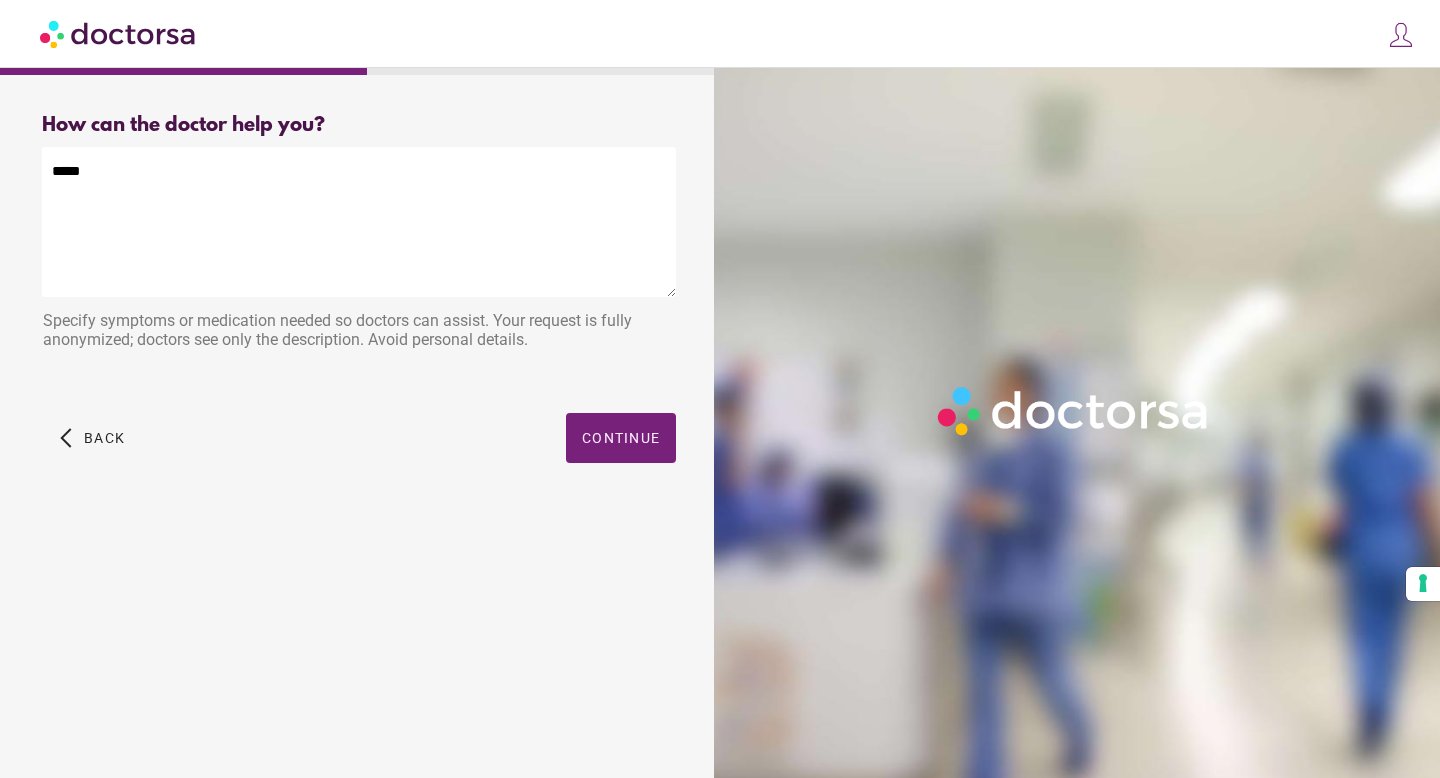 click on "****" at bounding box center [359, 222] 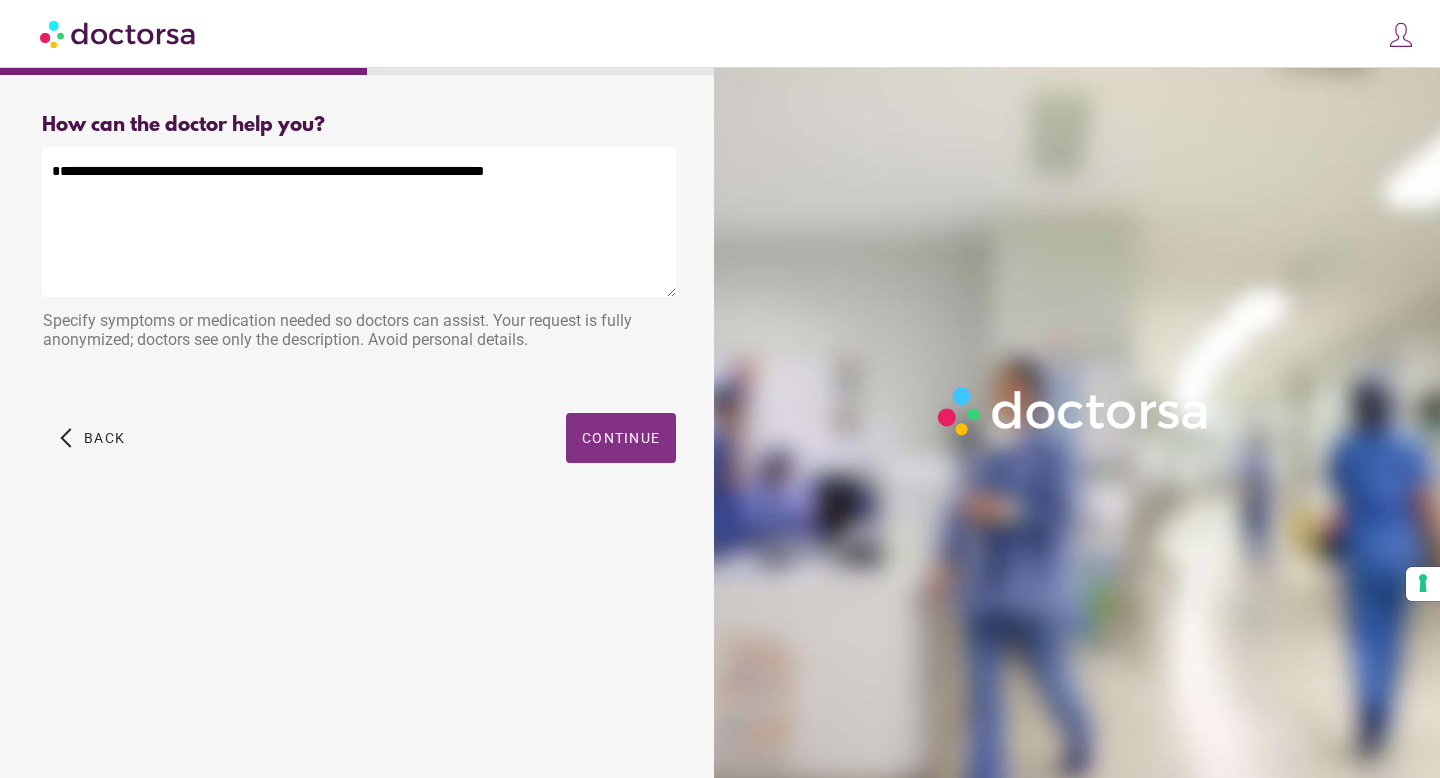 click on "Continue" at bounding box center [621, 438] 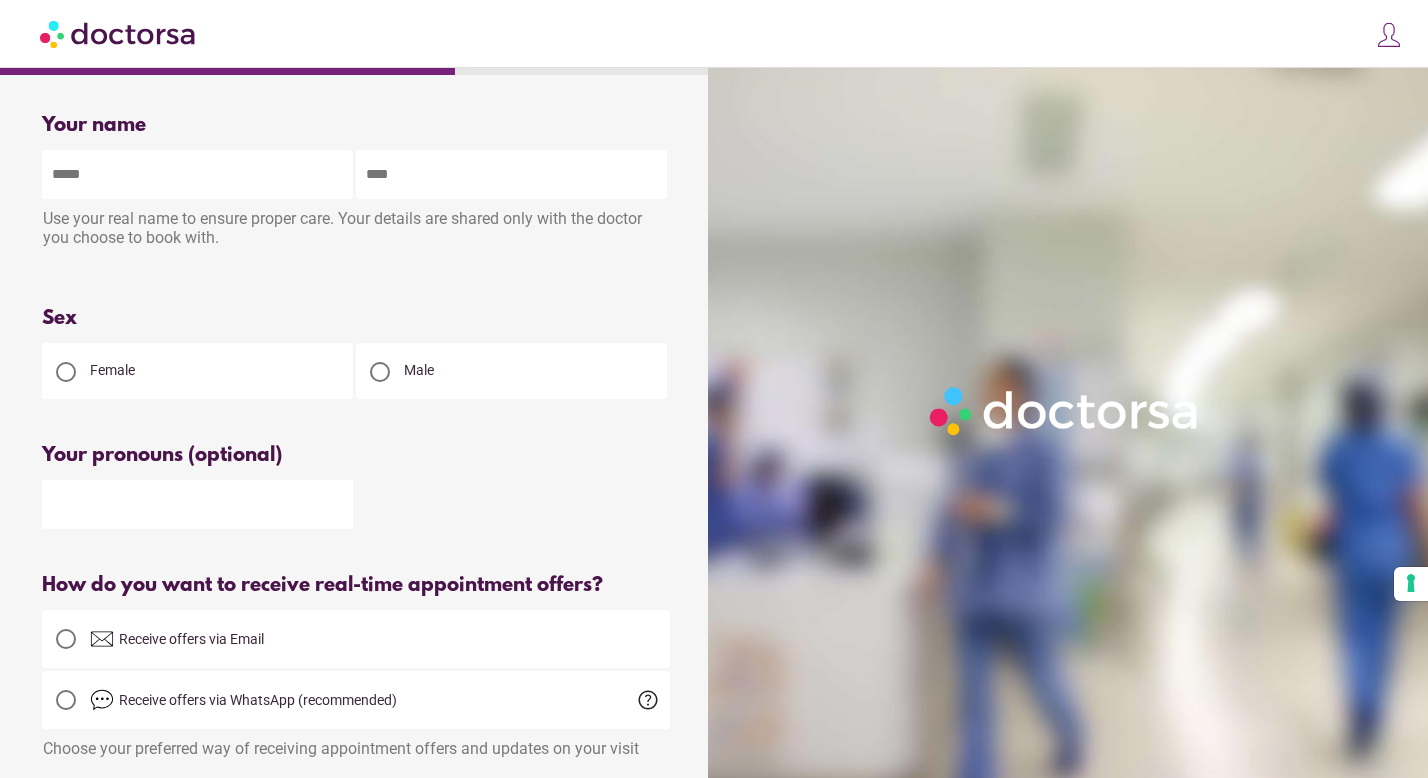click at bounding box center (197, 174) 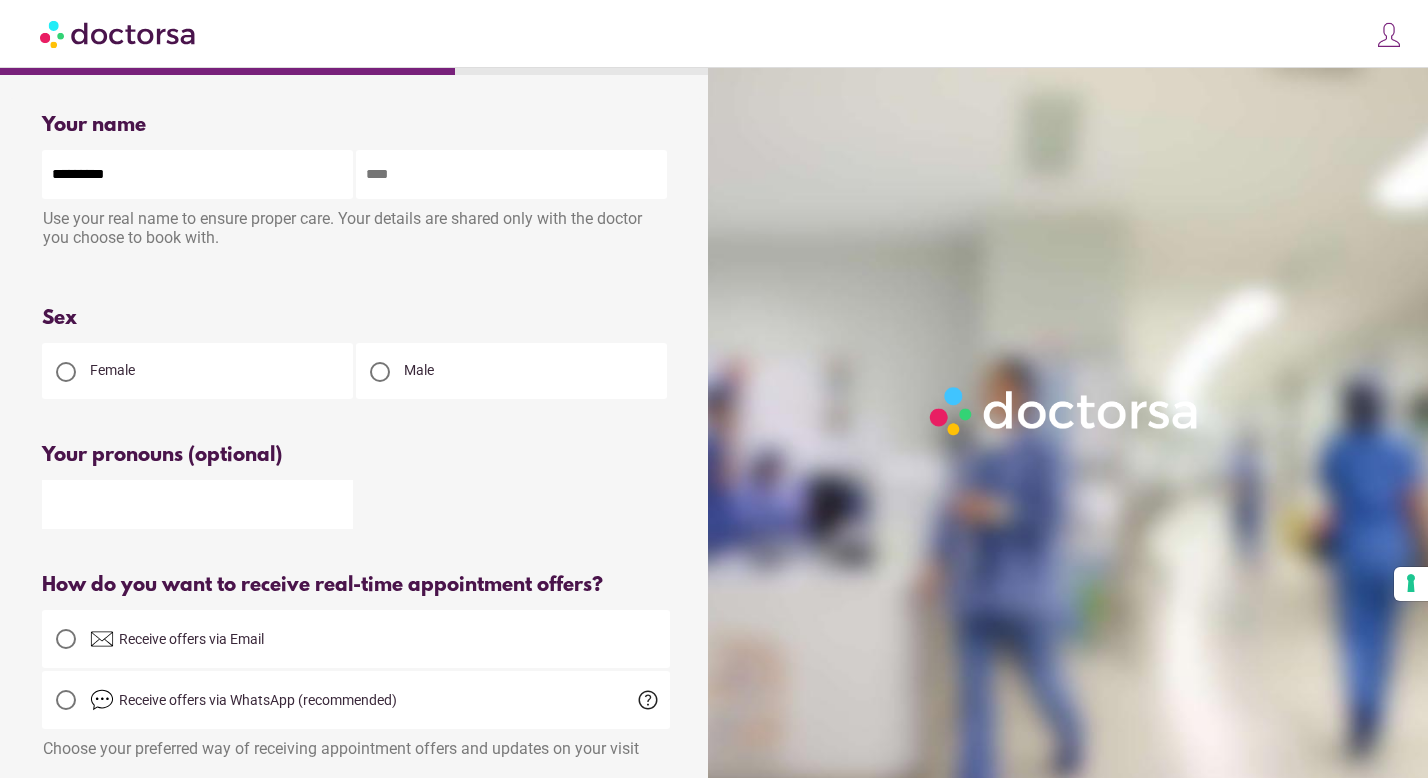type on "*********" 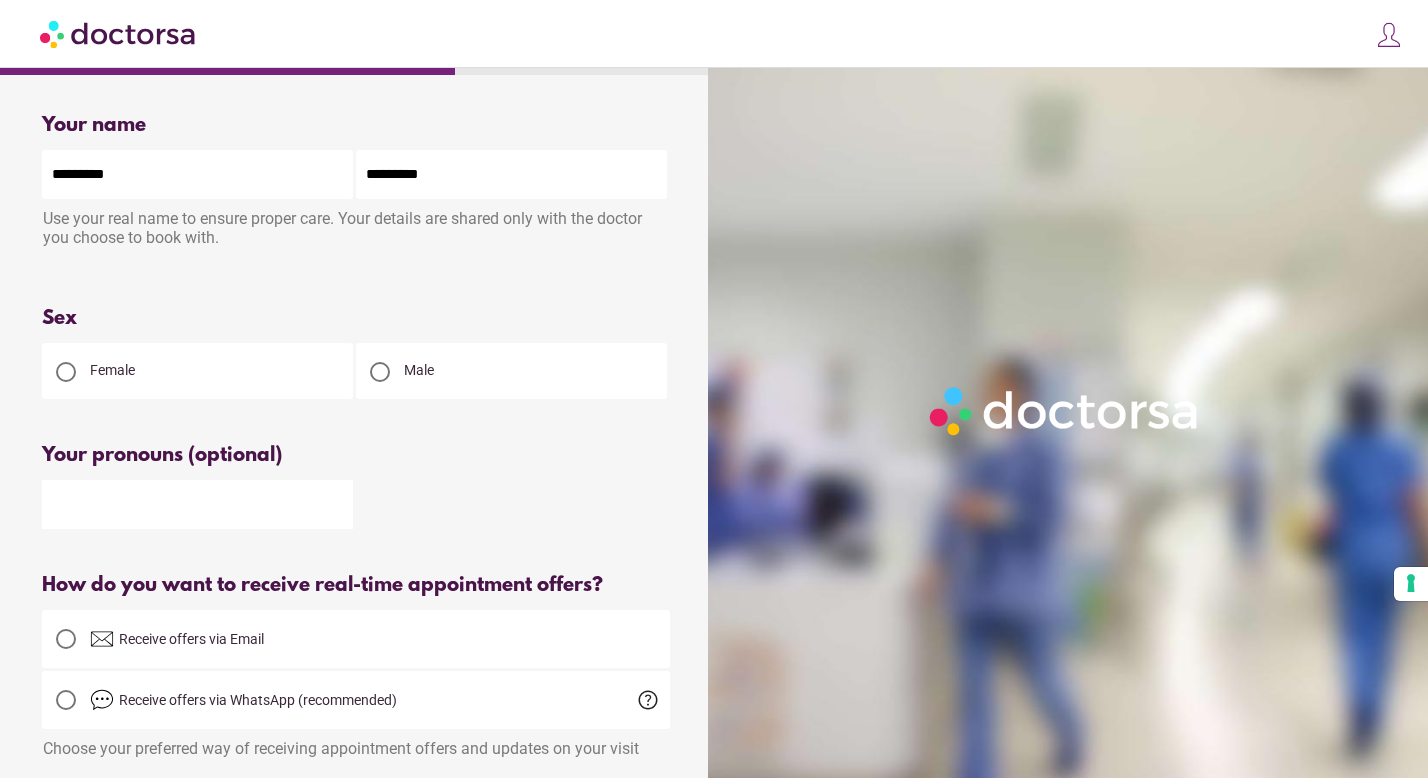 type on "*********" 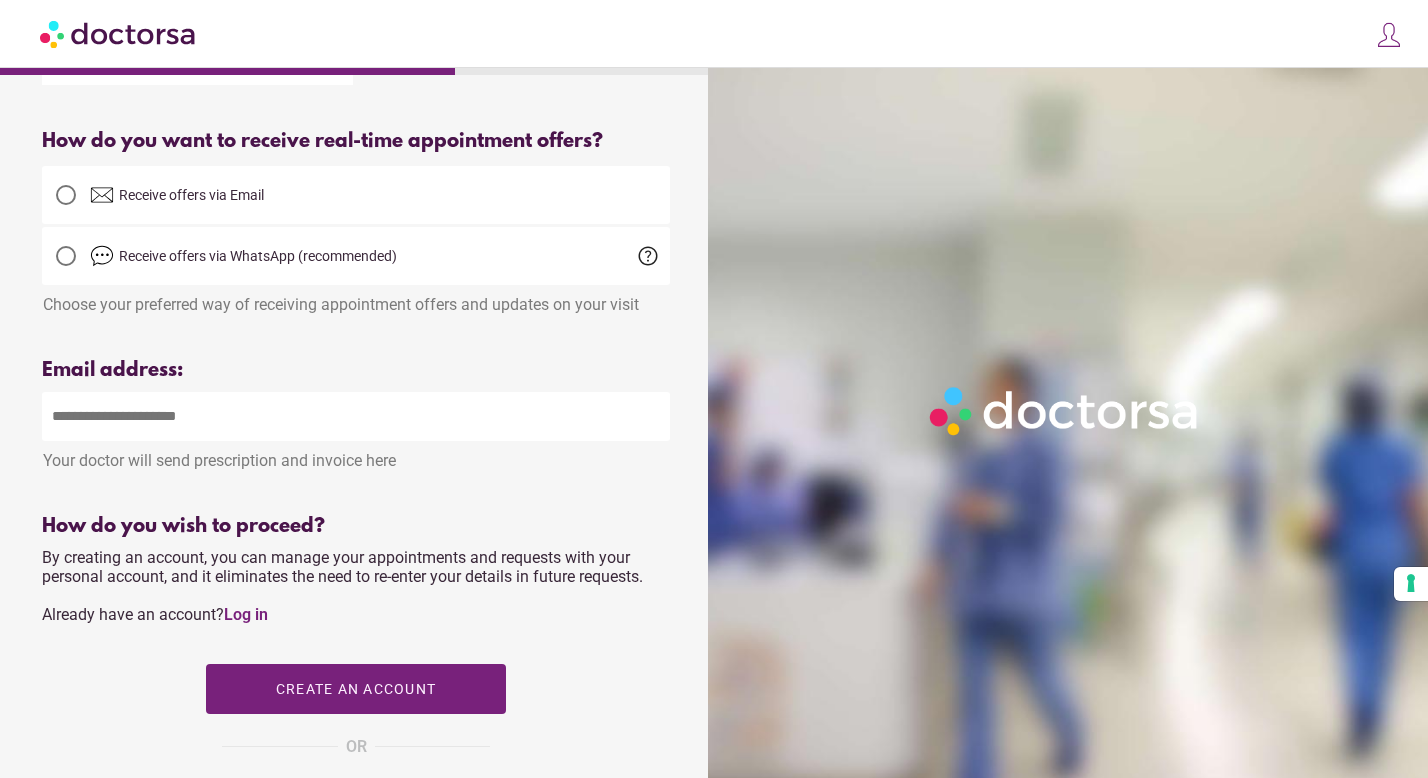 scroll, scrollTop: 448, scrollLeft: 0, axis: vertical 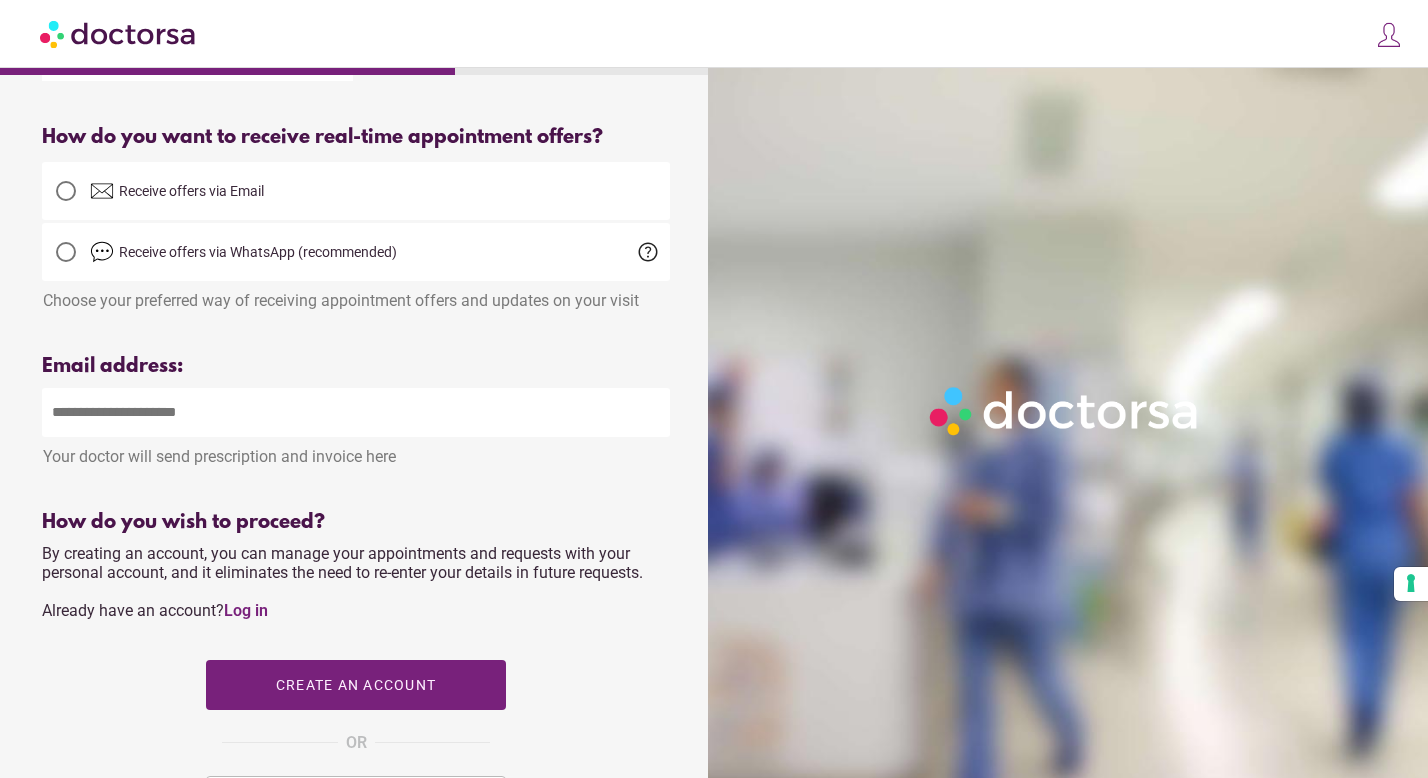 click at bounding box center (356, 412) 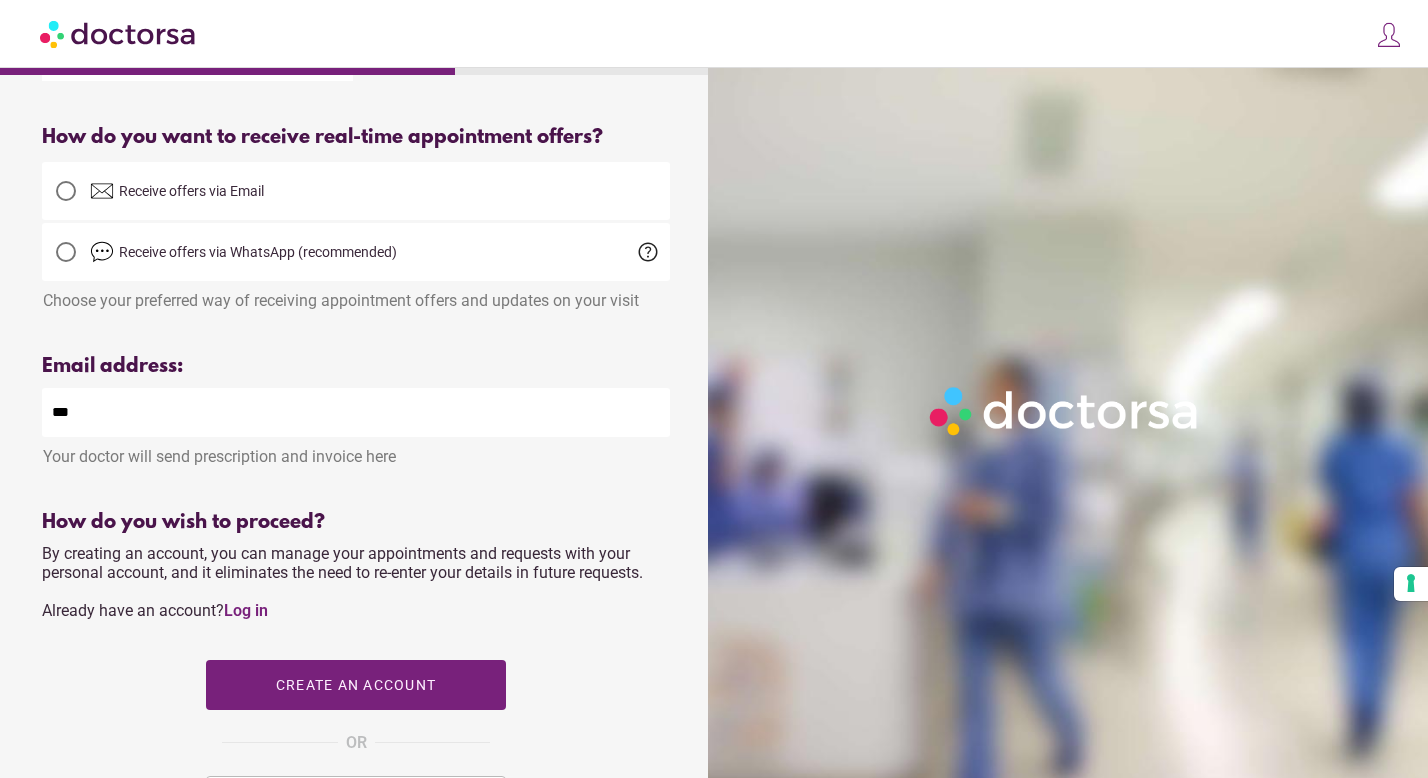 type on "**********" 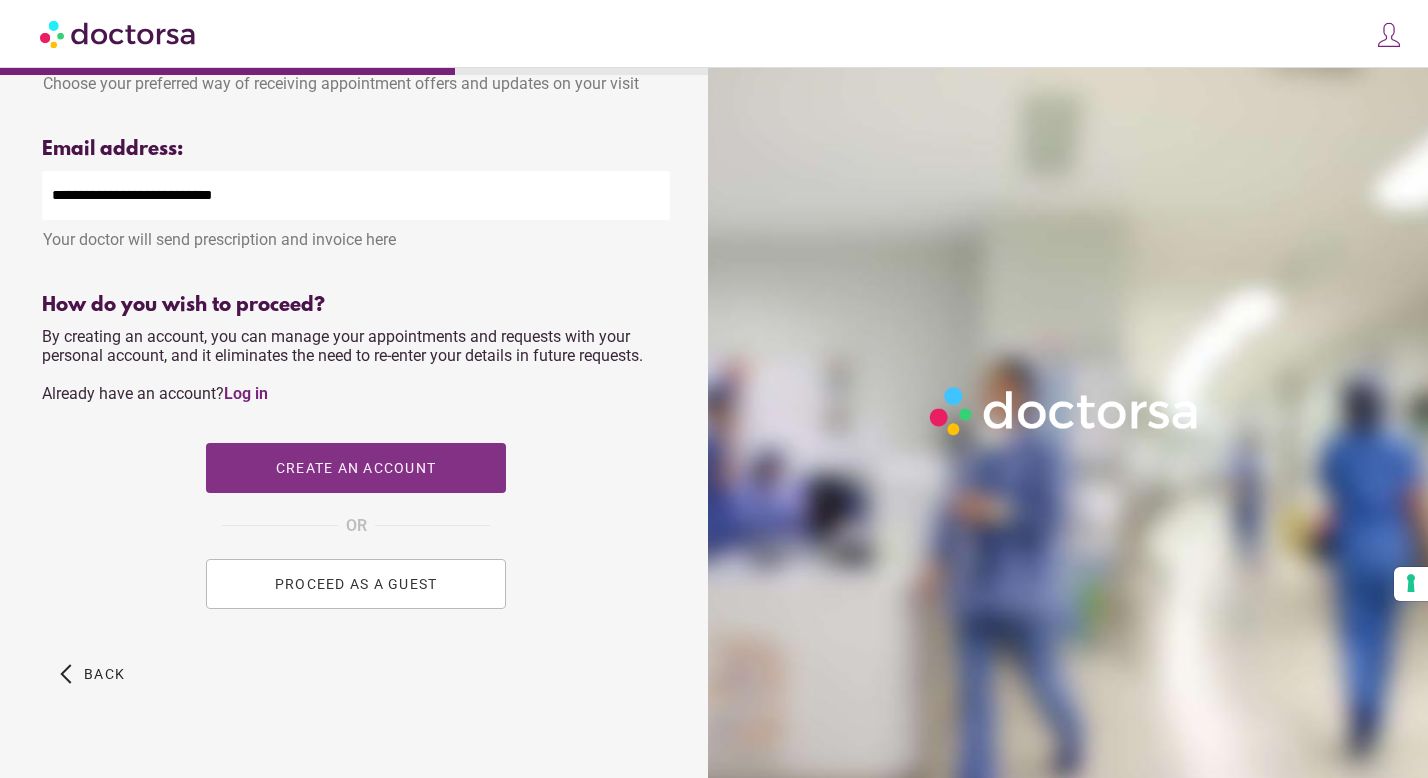 scroll, scrollTop: 702, scrollLeft: 0, axis: vertical 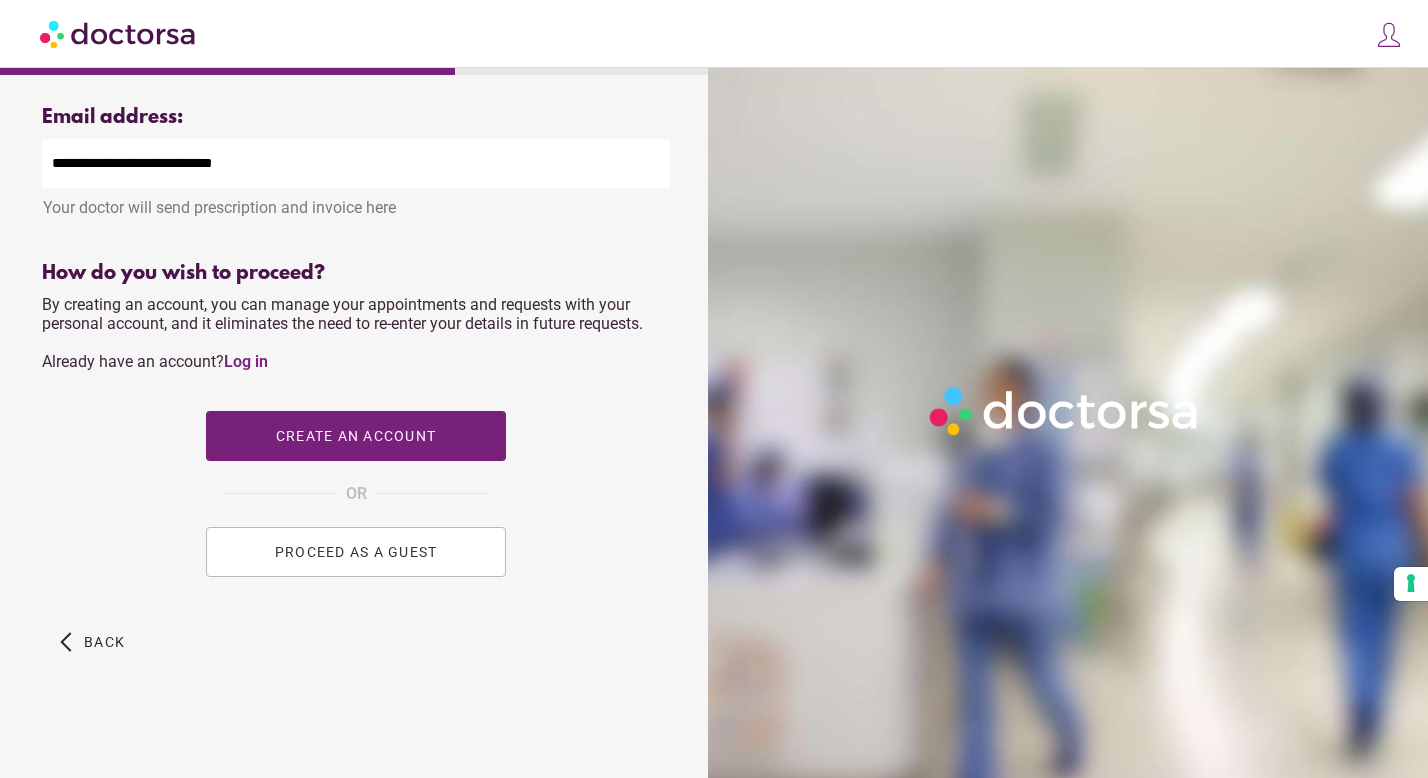 click on "PROCEED AS A GUEST" at bounding box center (356, 552) 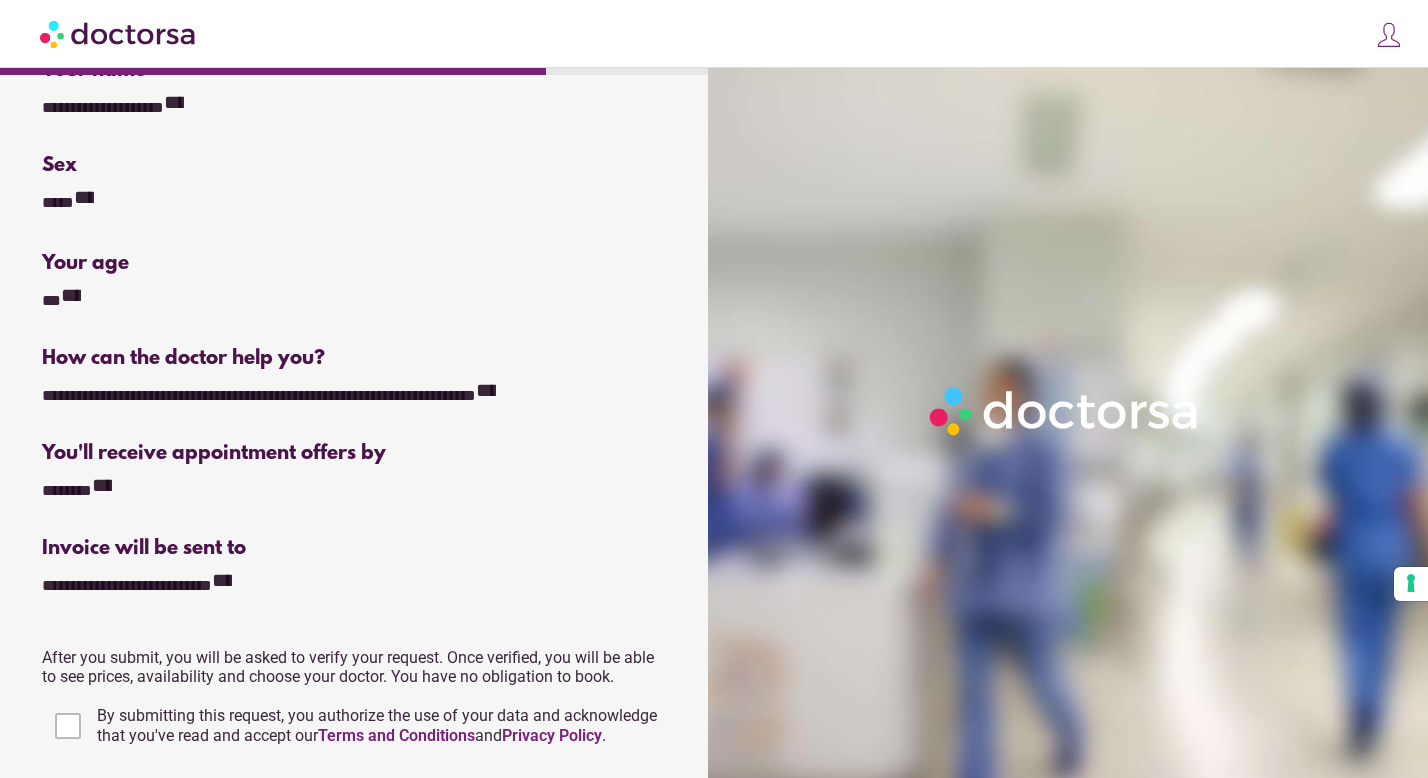 scroll, scrollTop: 274, scrollLeft: 0, axis: vertical 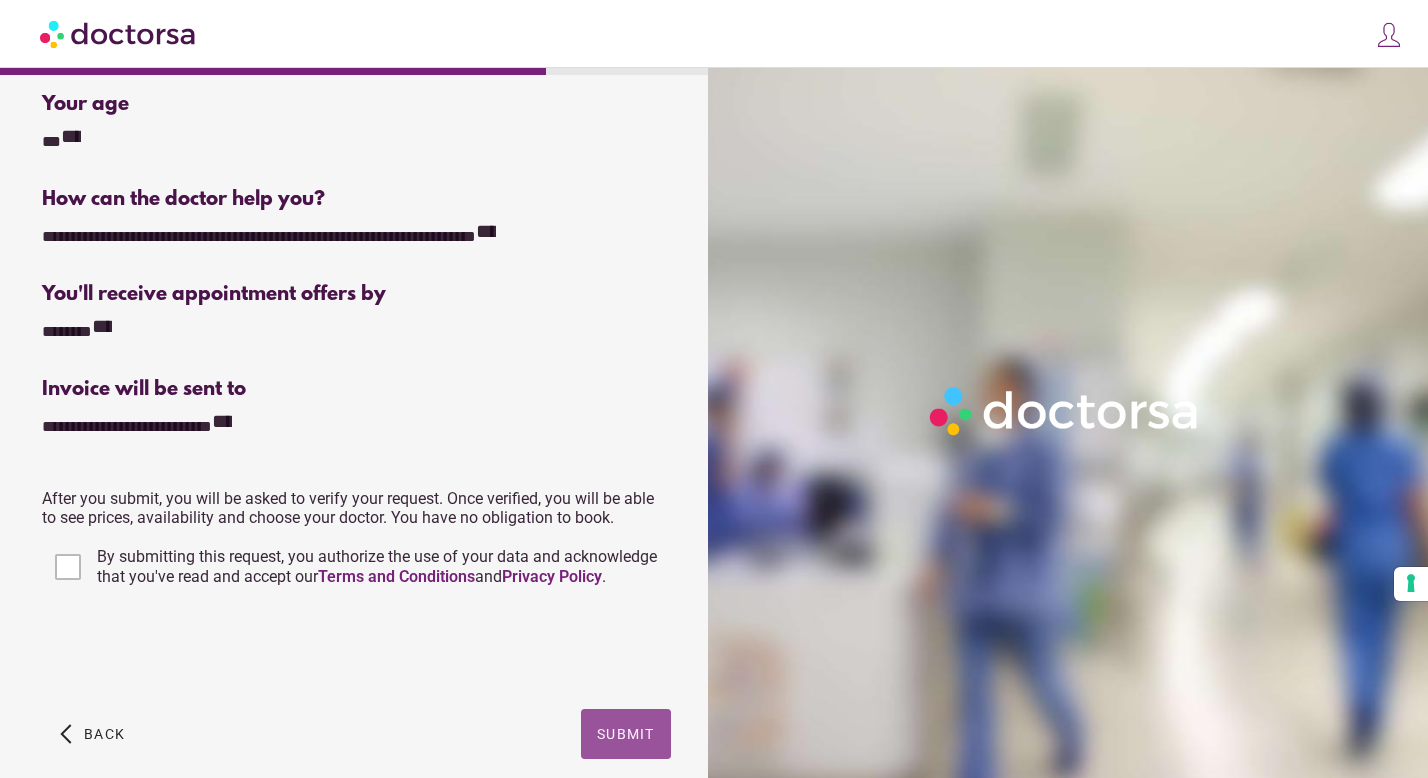 click at bounding box center (626, 734) 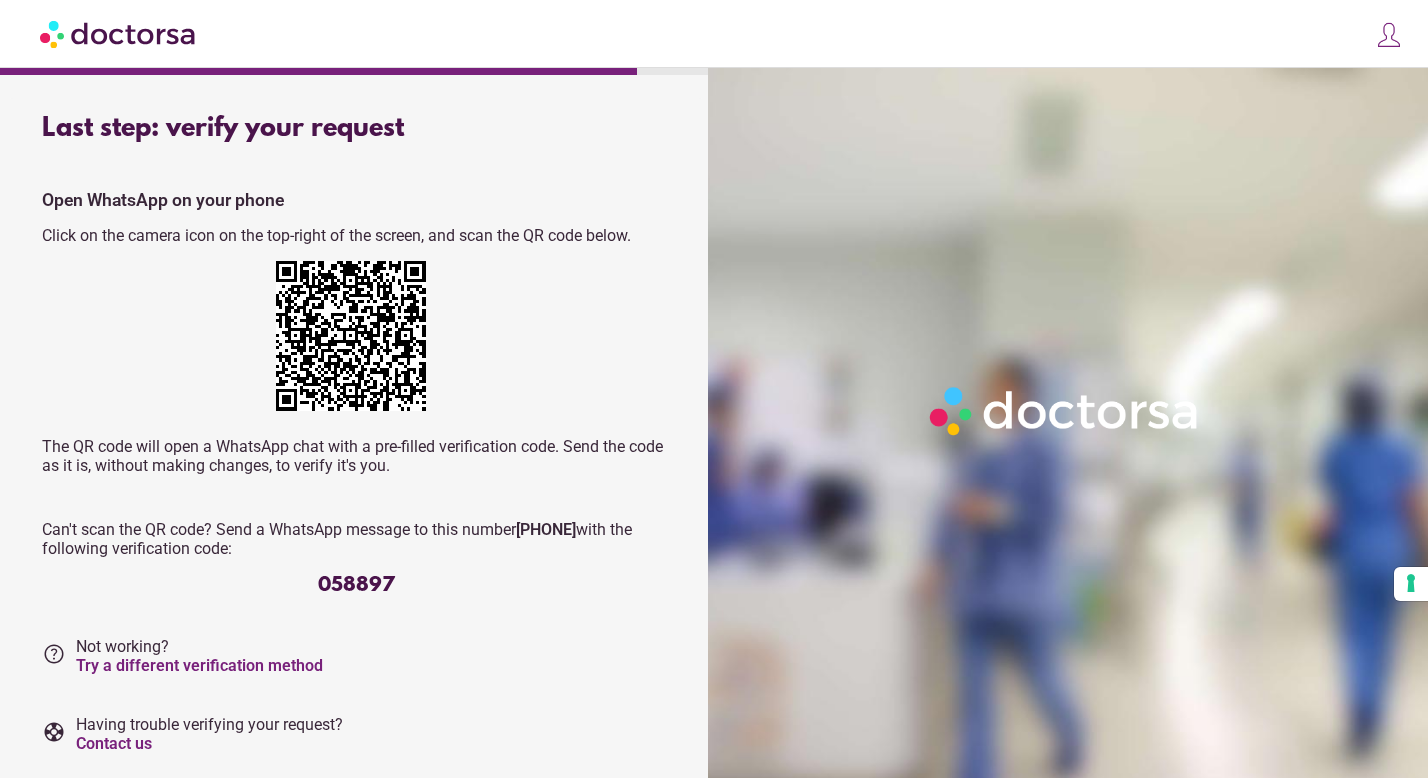 scroll, scrollTop: 0, scrollLeft: 0, axis: both 